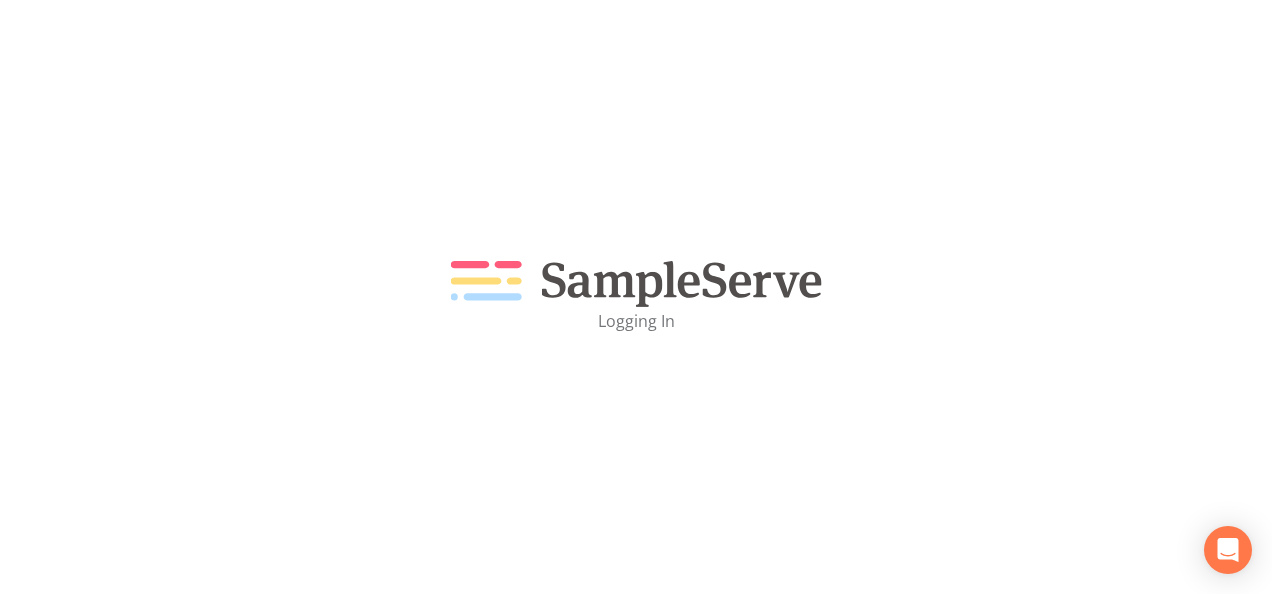 scroll, scrollTop: 0, scrollLeft: 0, axis: both 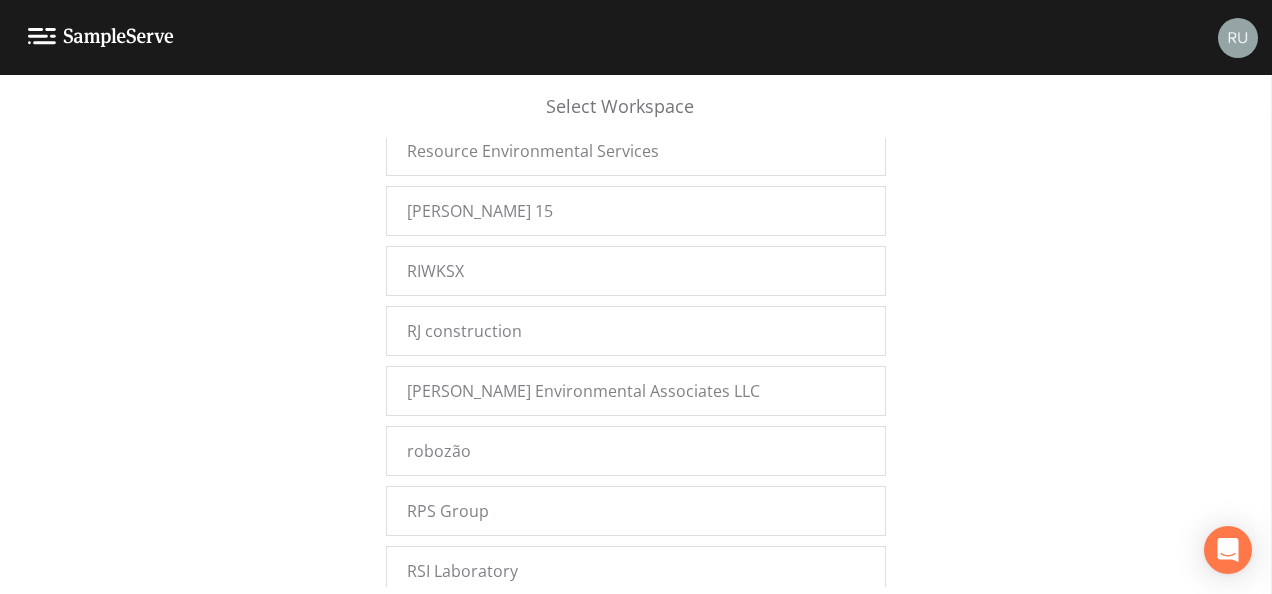 click on "[PERSON_NAME] Demo Projects" at bounding box center [636, 631] 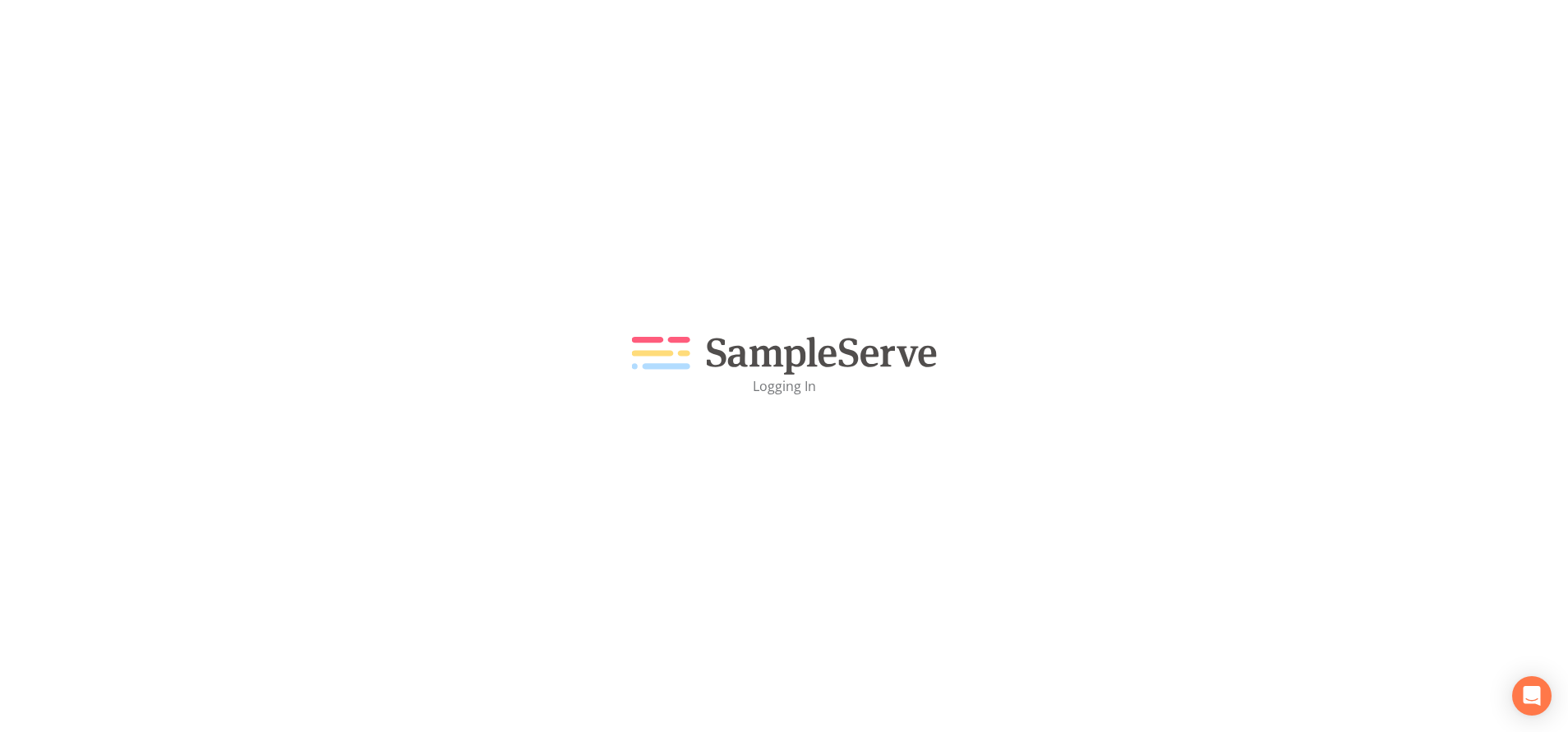 scroll, scrollTop: 0, scrollLeft: 0, axis: both 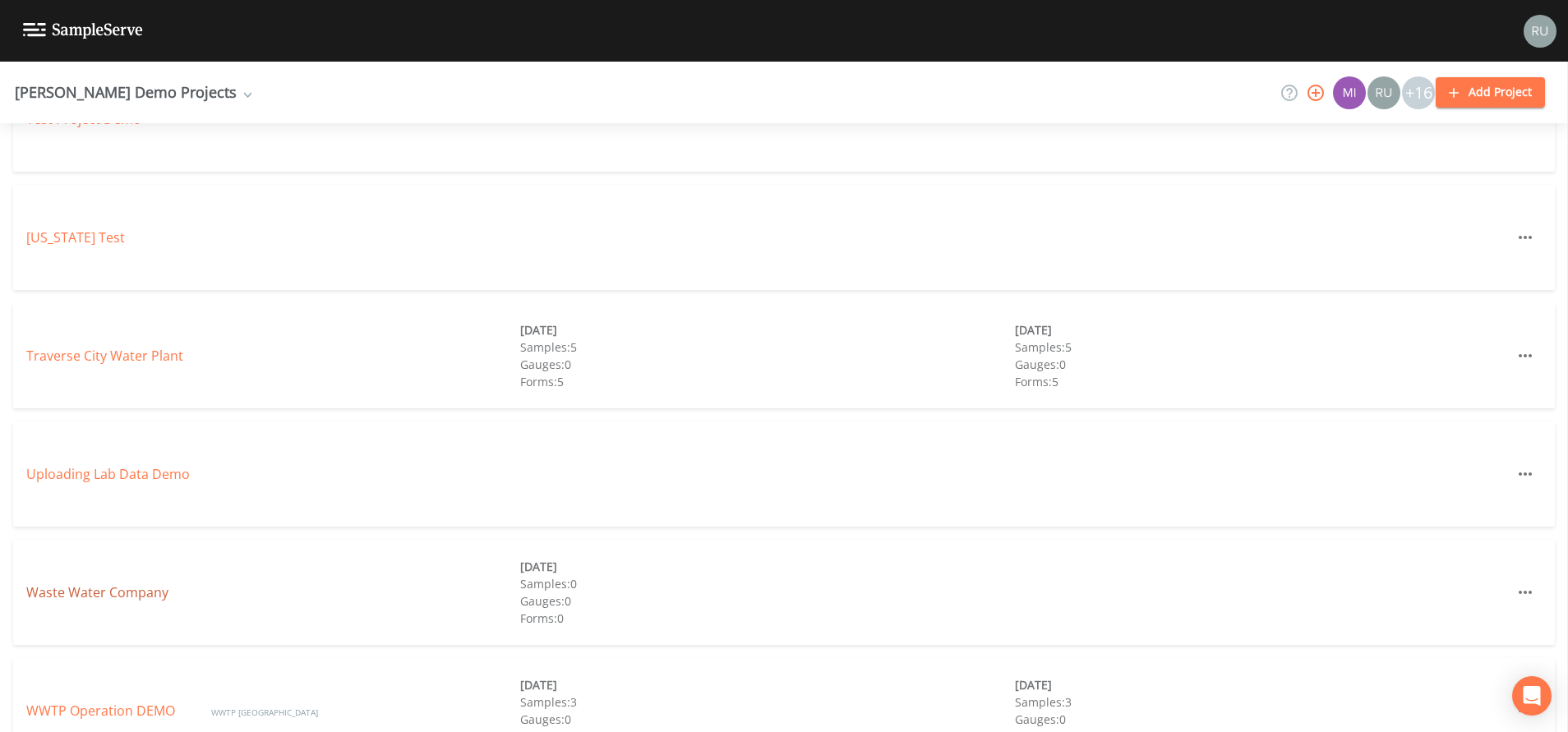 click on "Waste Water Company" at bounding box center (97, 592) 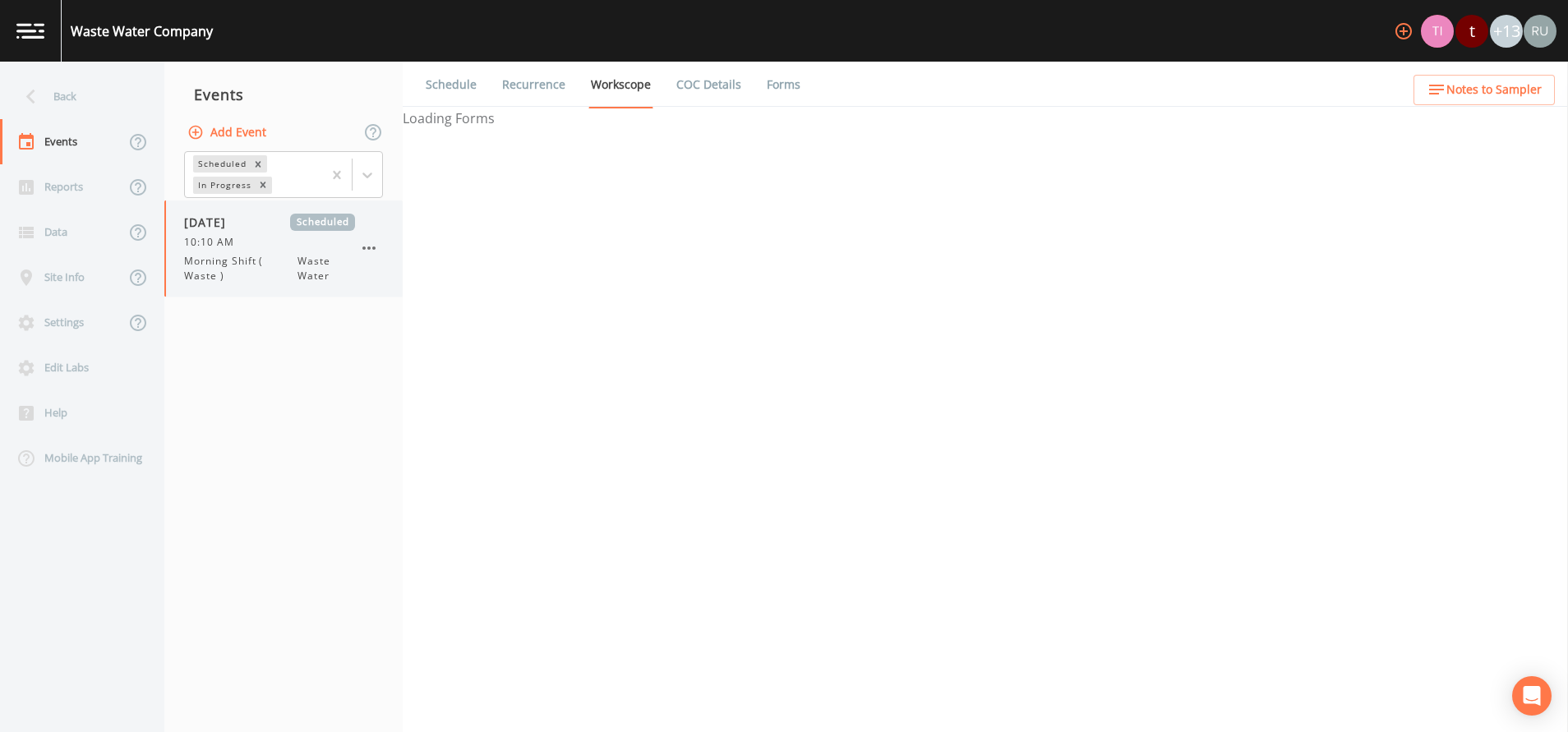 click on "Morning Shift ( Waste )" at bounding box center (241, 269) 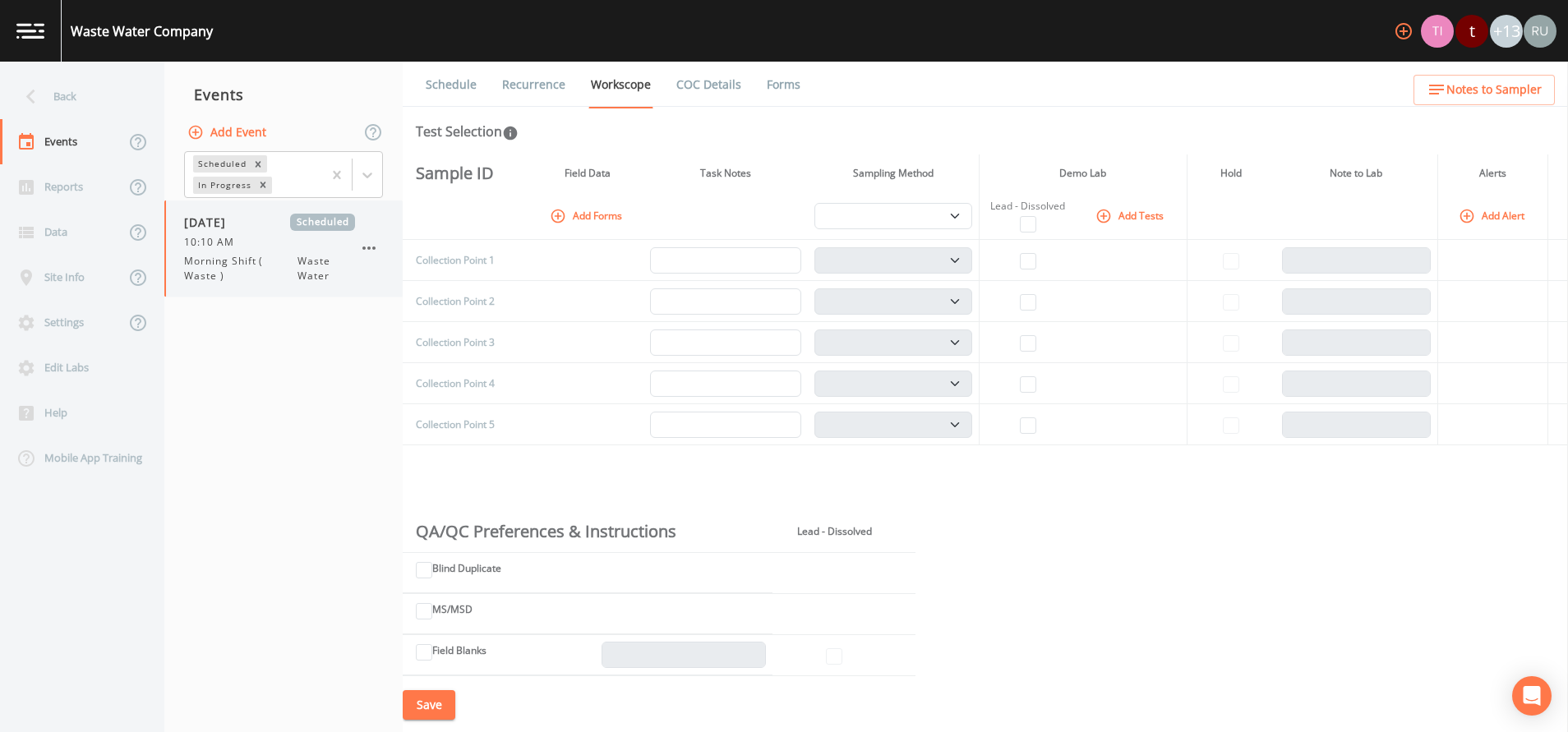 click on "10:10 AM" at bounding box center [214, 242] 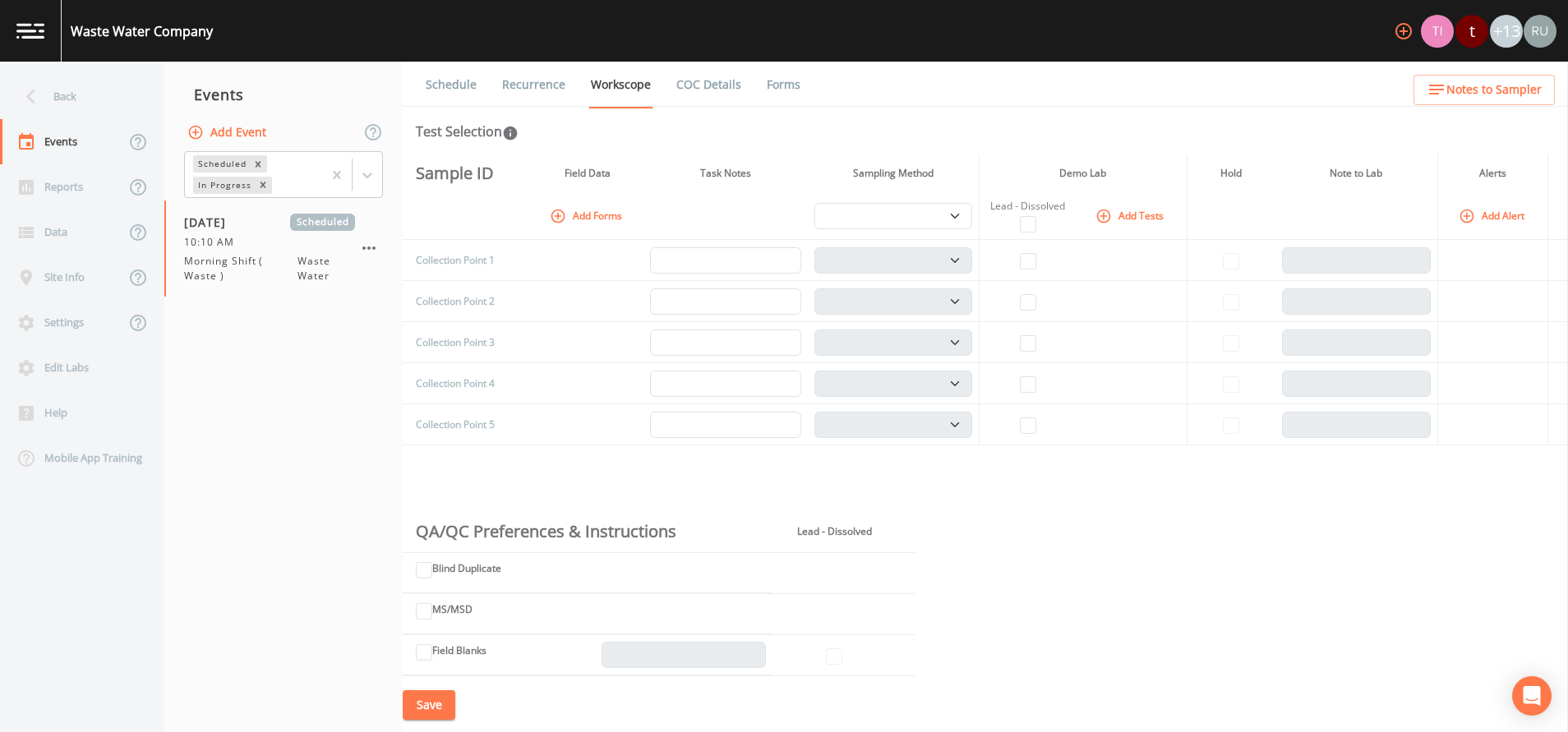 click on "Forms" at bounding box center [783, 85] 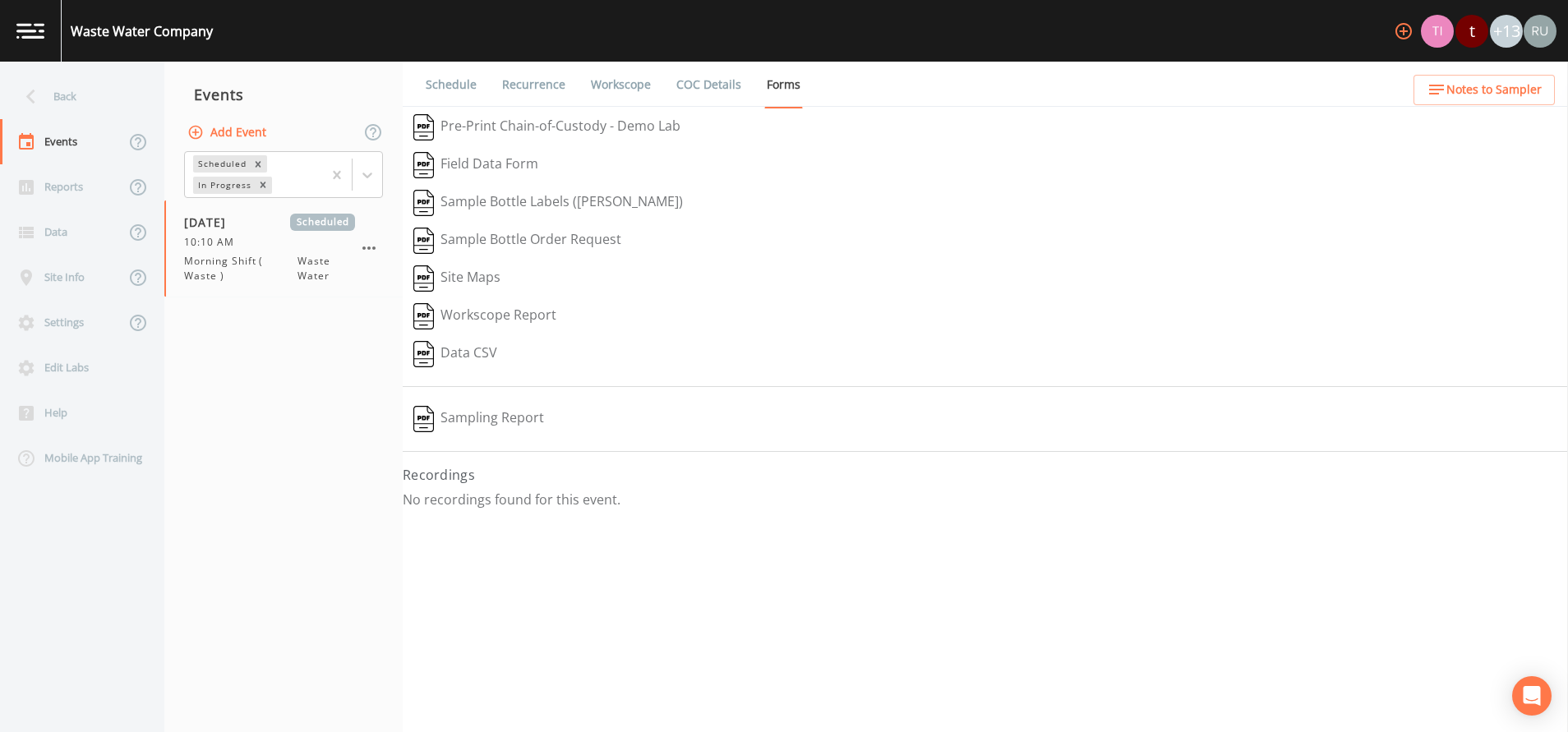 click on "COC Details" at bounding box center (708, 85) 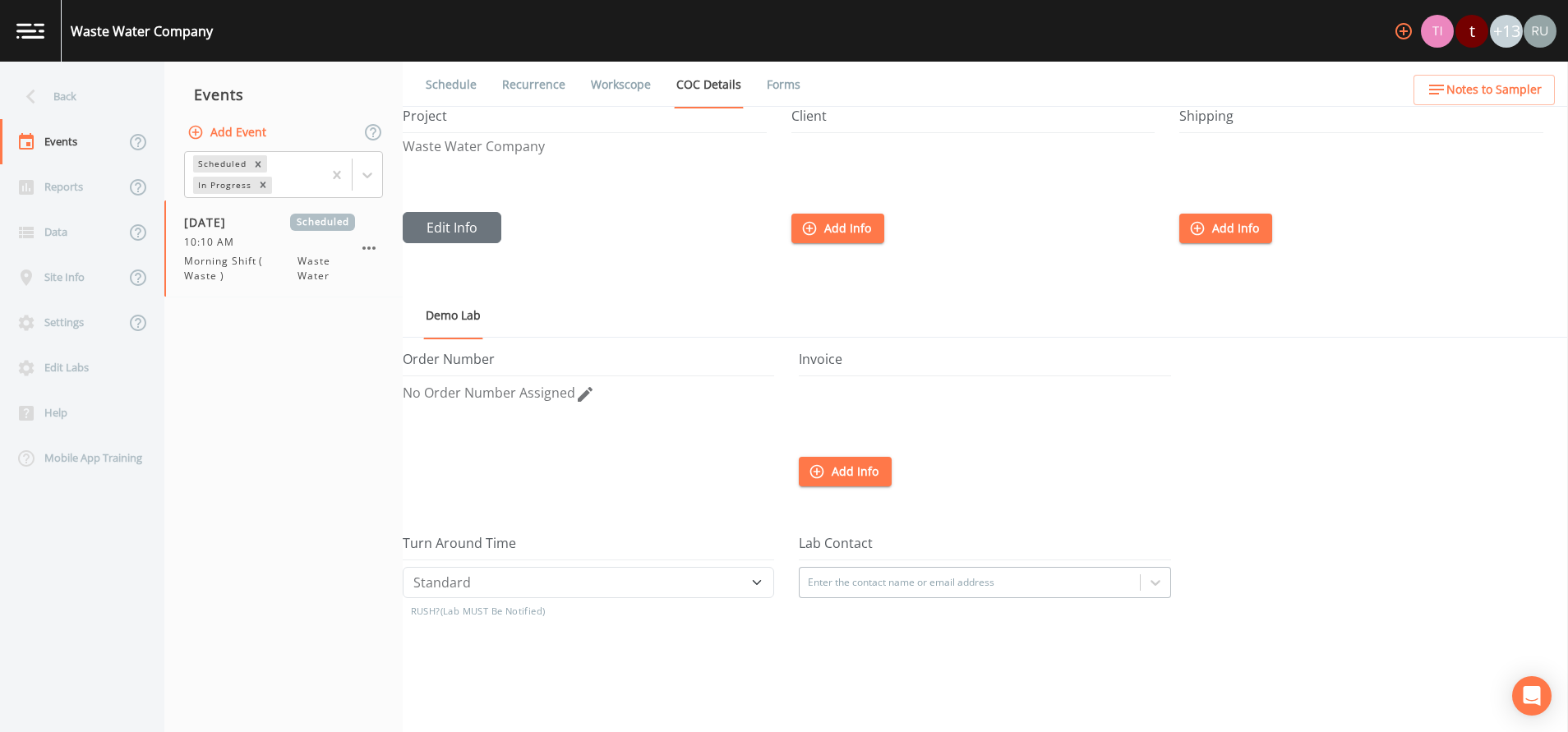 click on "Workscope" at bounding box center [620, 85] 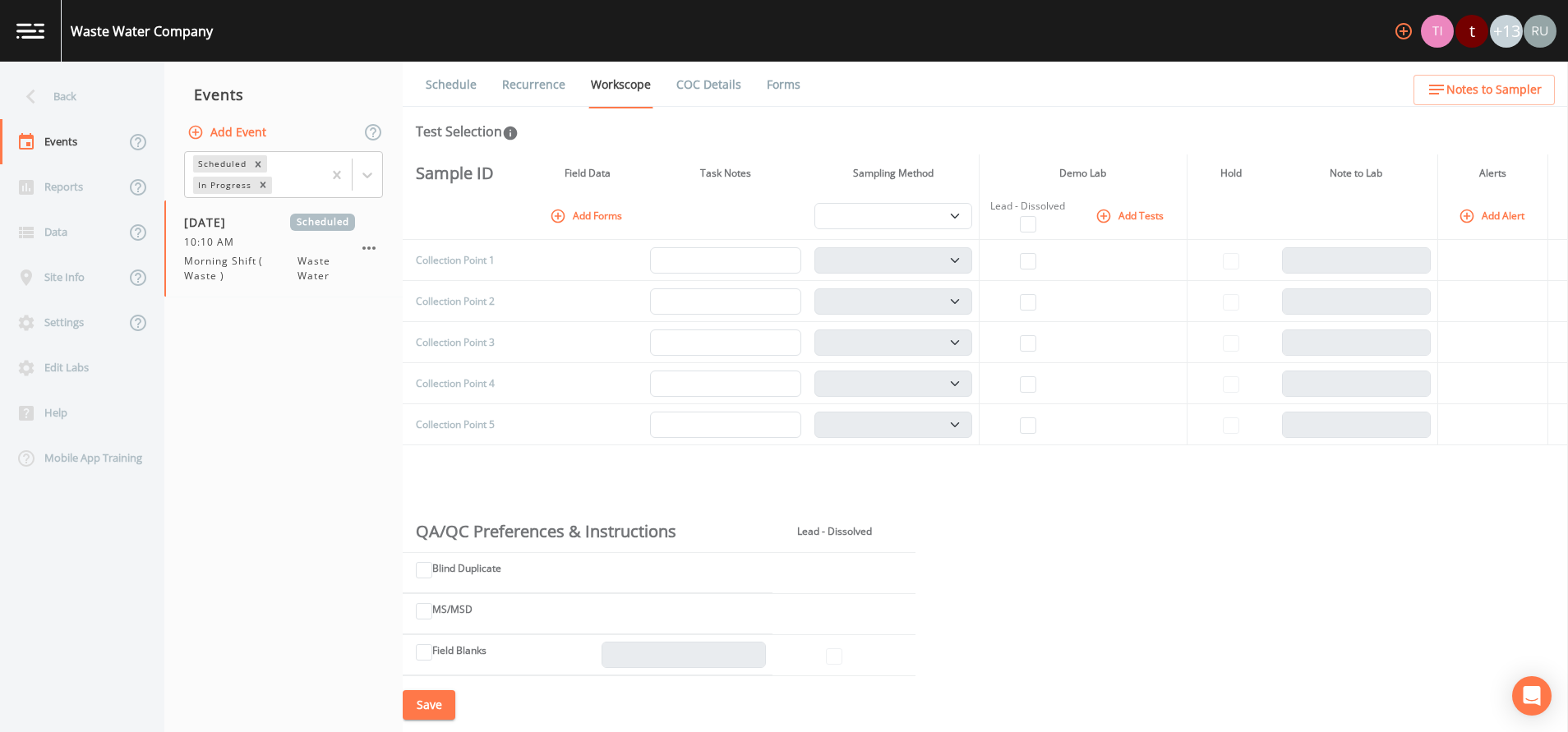 click on "Recurrence" at bounding box center [533, 85] 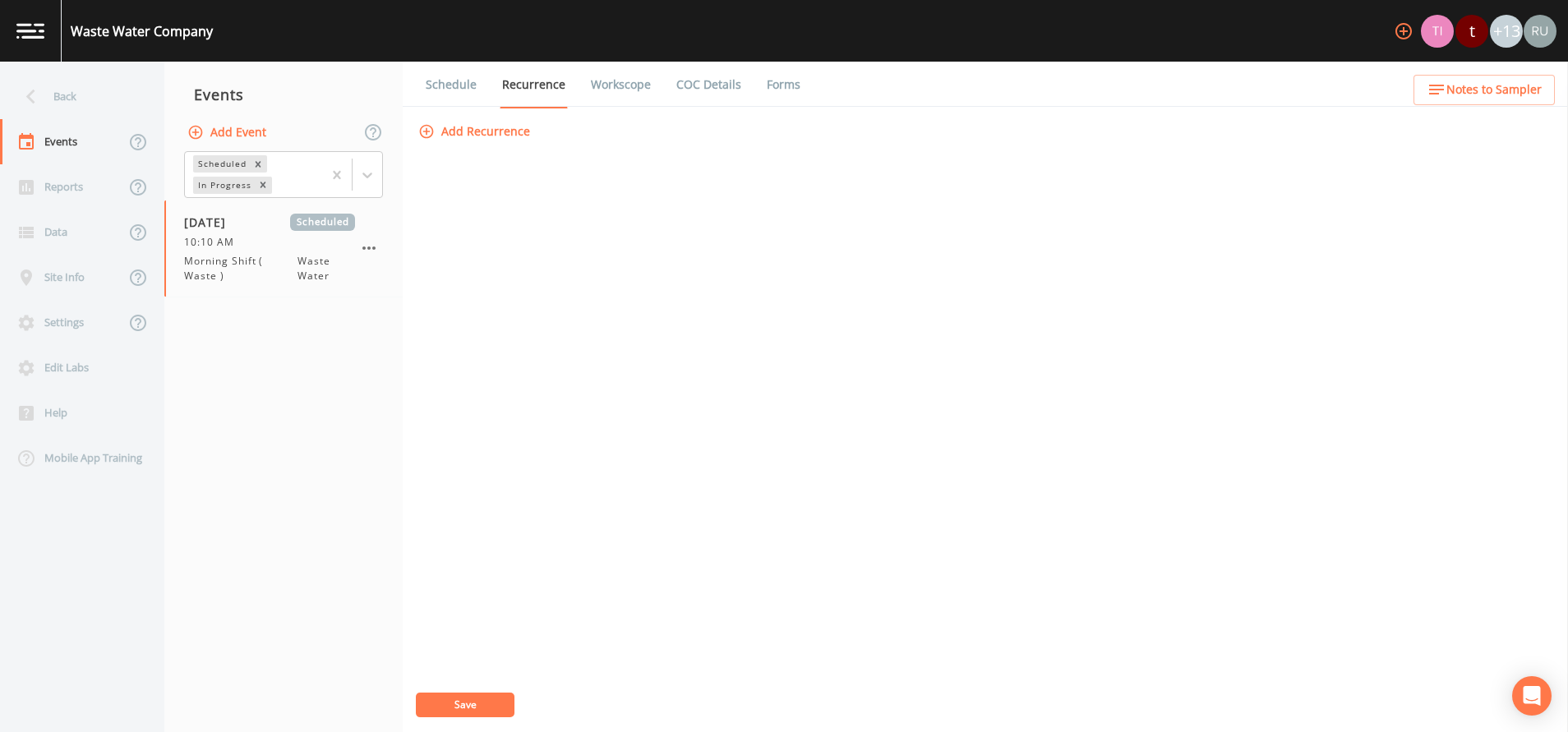 click on "Schedule" at bounding box center [451, 85] 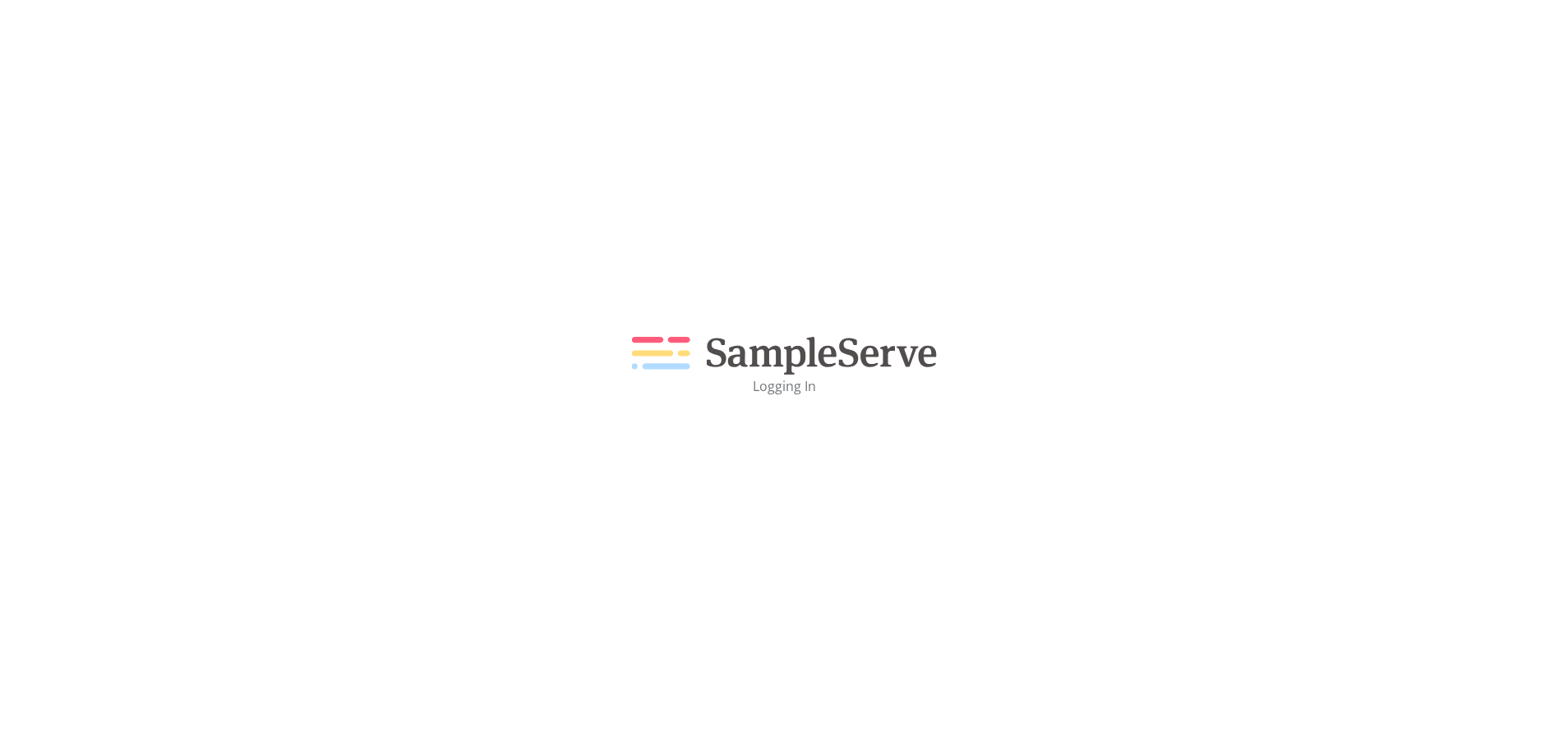 scroll, scrollTop: 0, scrollLeft: 0, axis: both 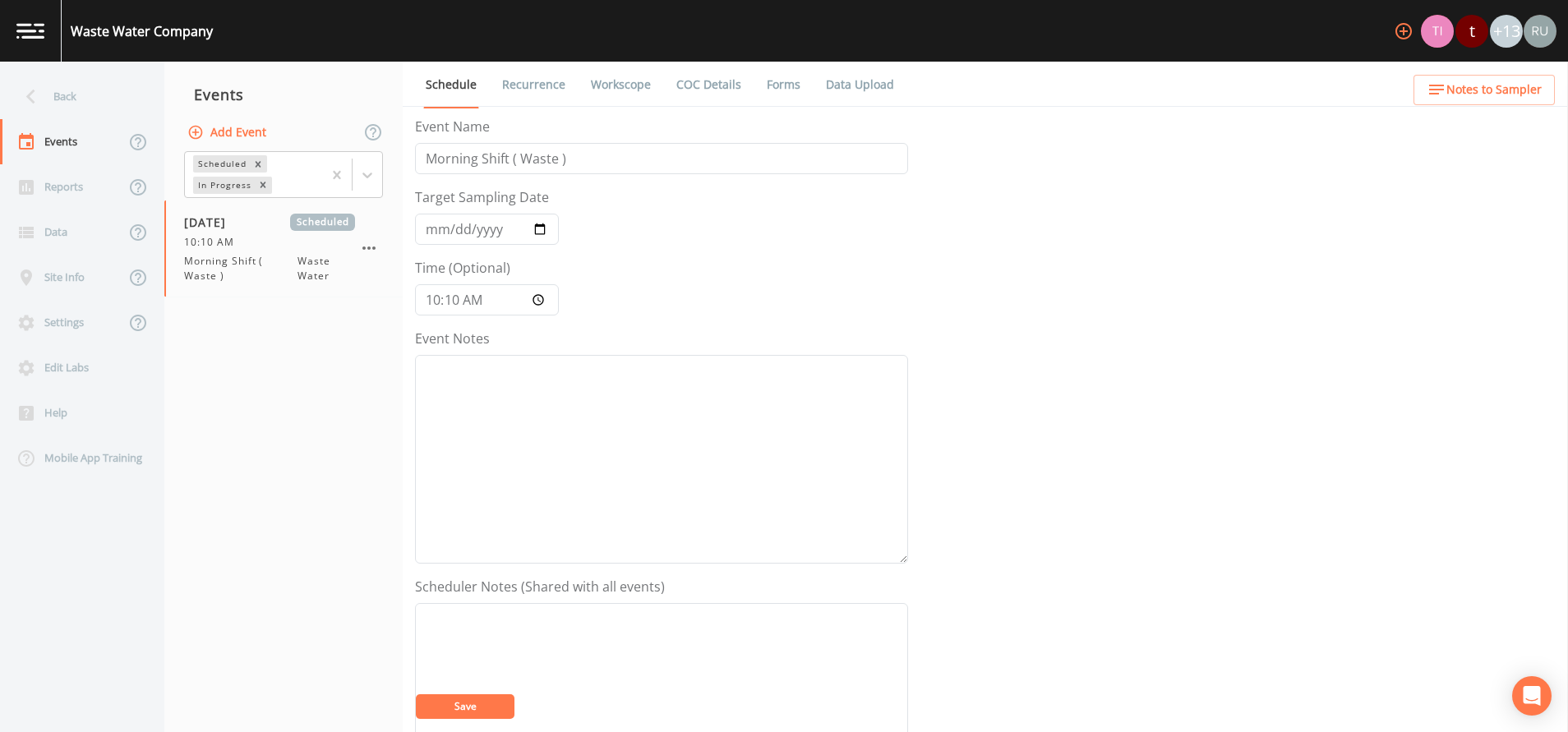 click on "Data Upload" at bounding box center [860, 85] 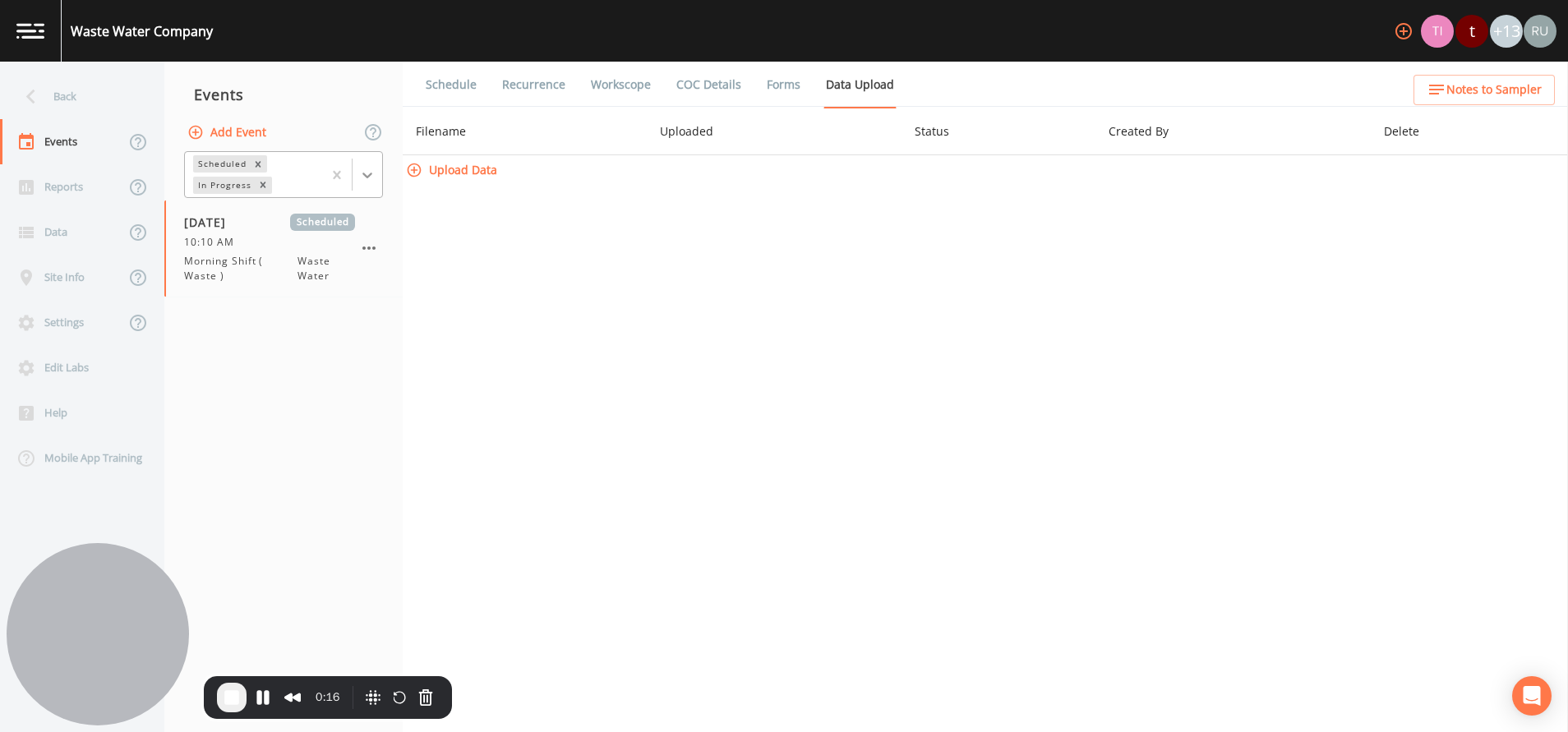 click 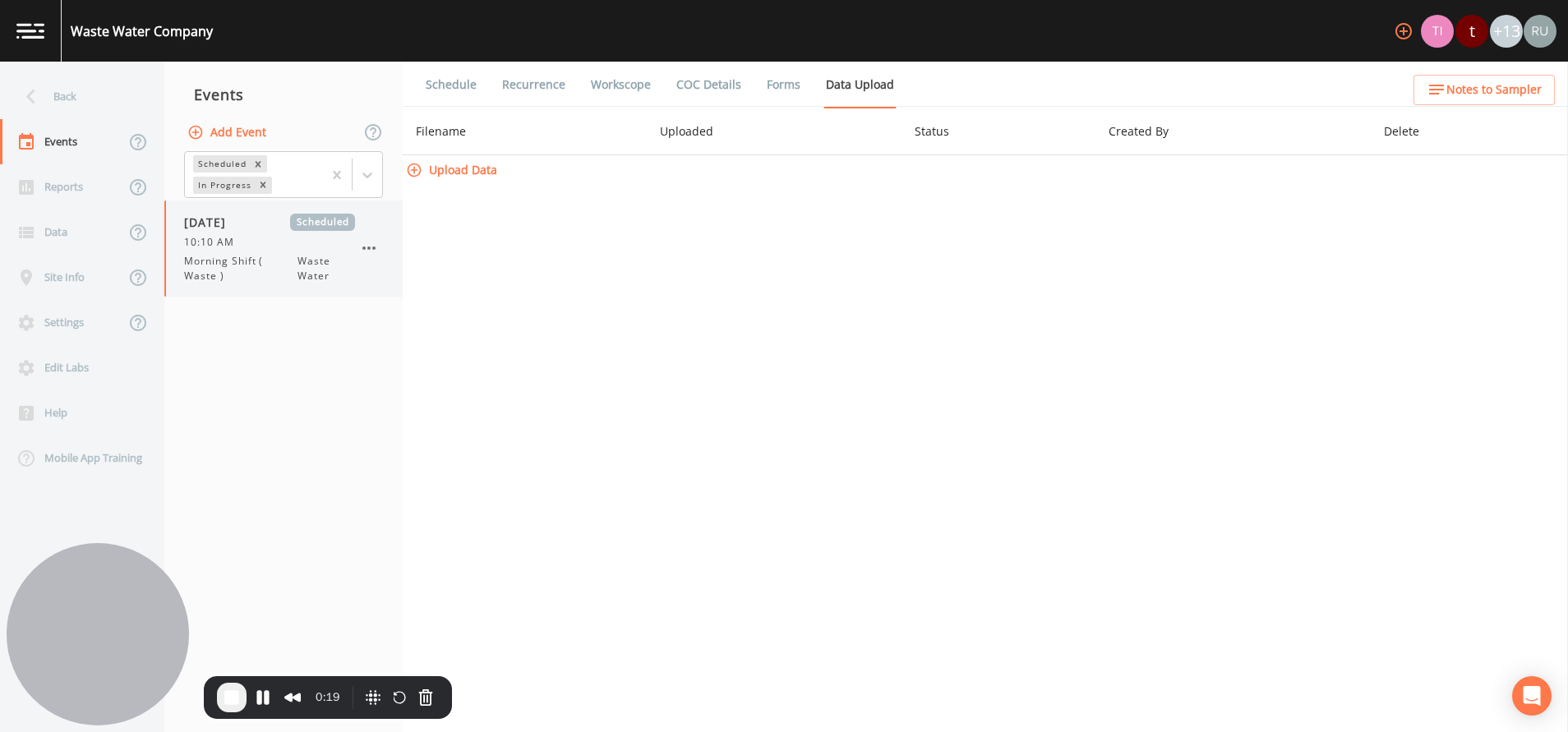 click on "Morning Shift ( Waste )" at bounding box center [241, 269] 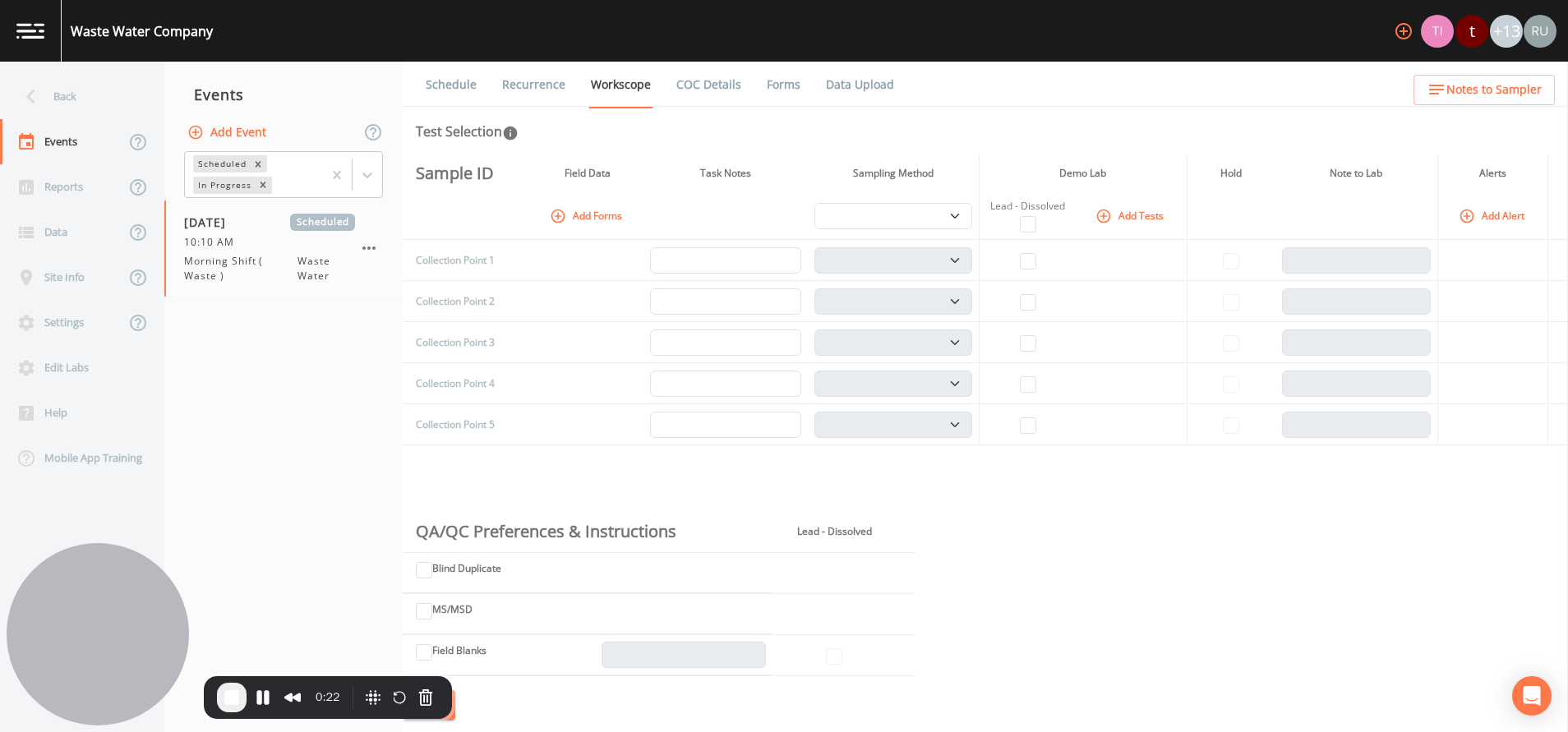 click on "Data Upload" at bounding box center [860, 85] 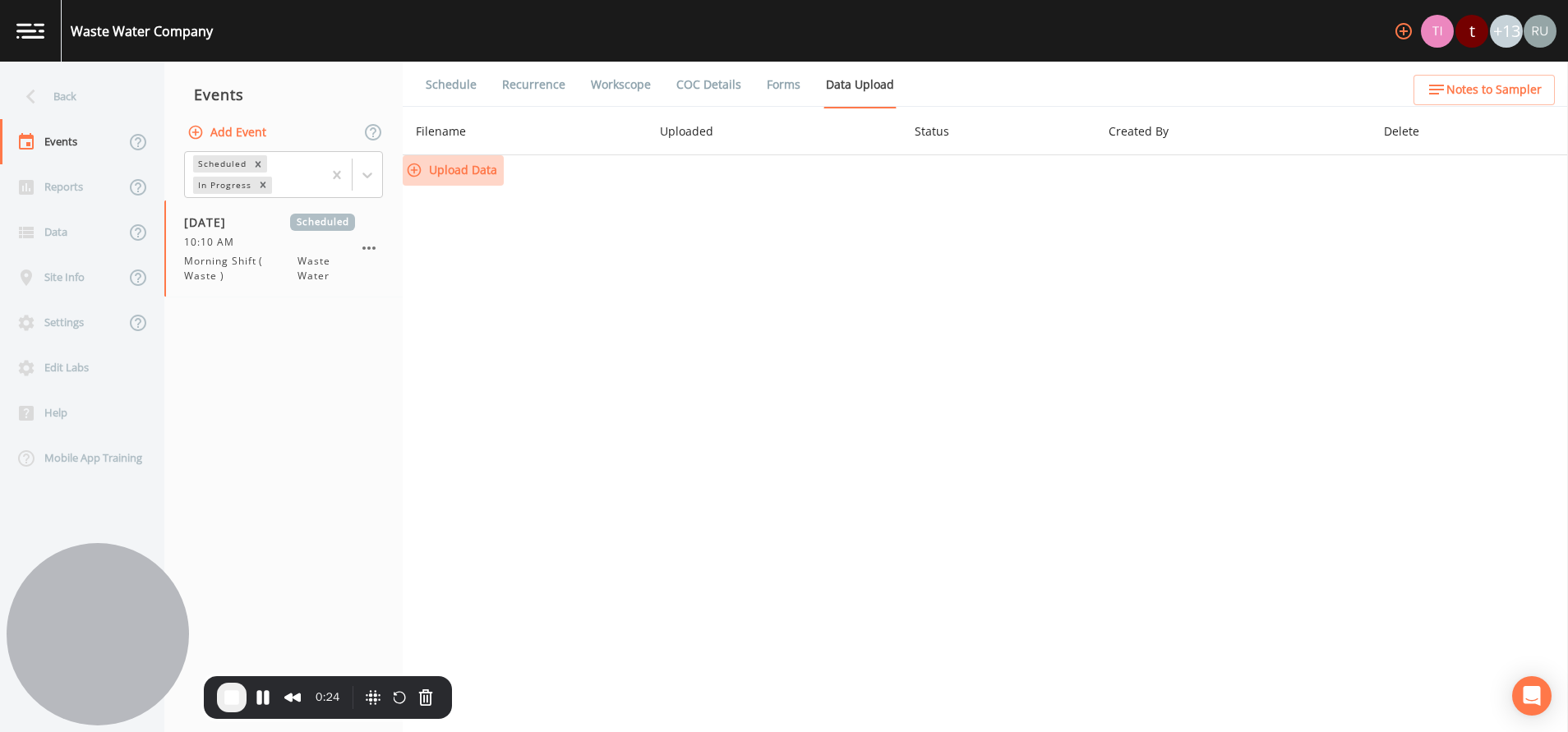 click on "Upload Data" at bounding box center [453, 170] 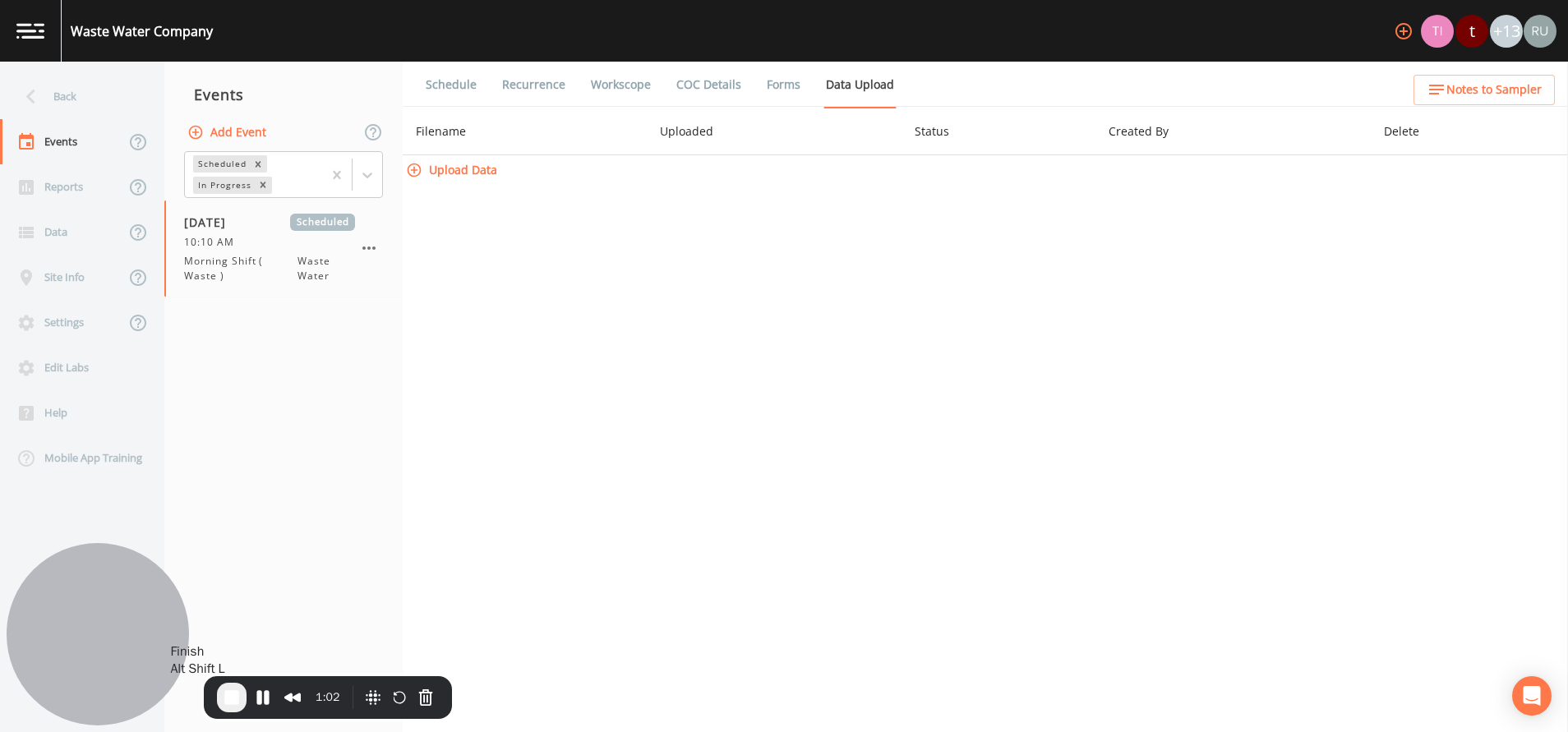 click at bounding box center (232, 697) 